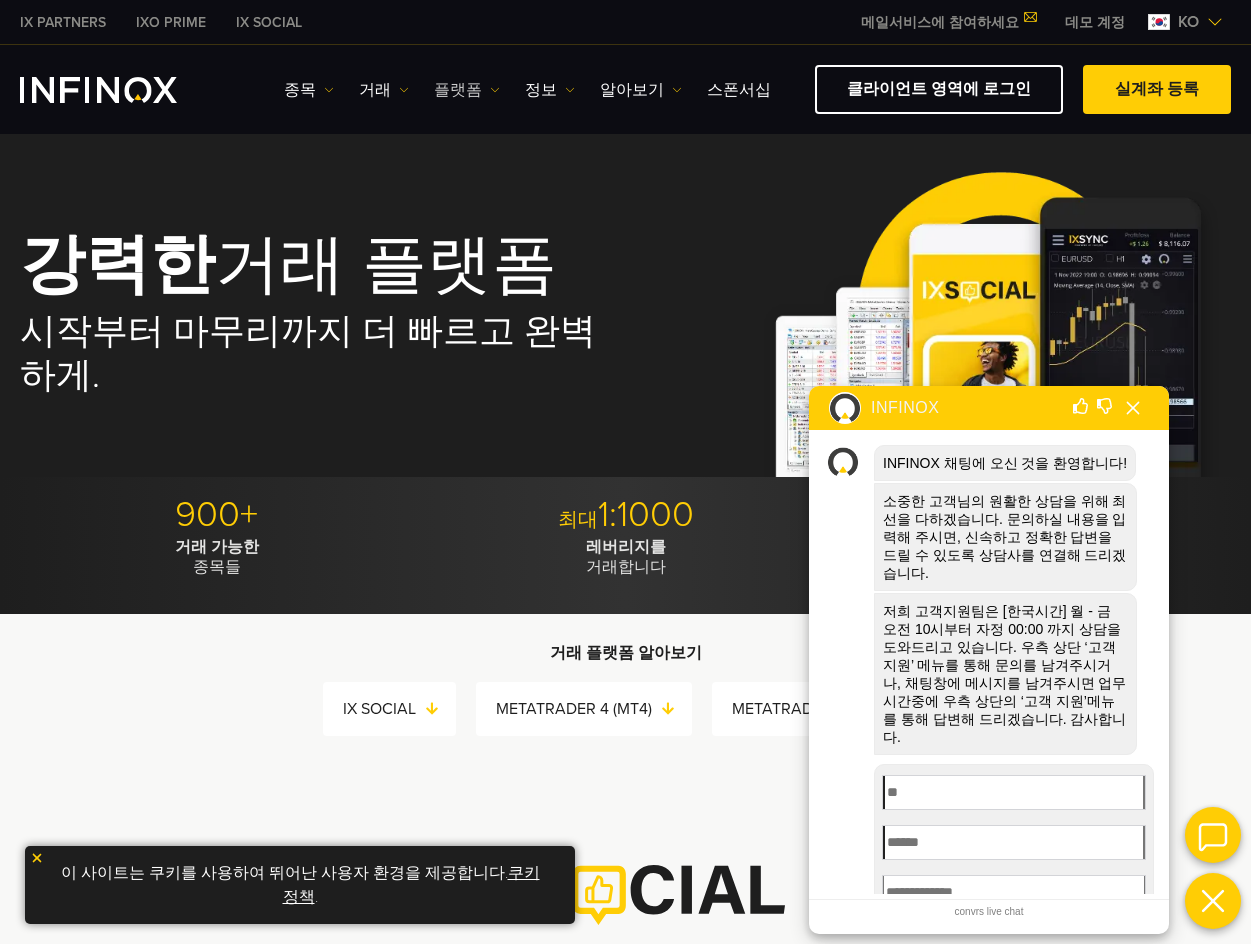 scroll, scrollTop: 0, scrollLeft: 0, axis: both 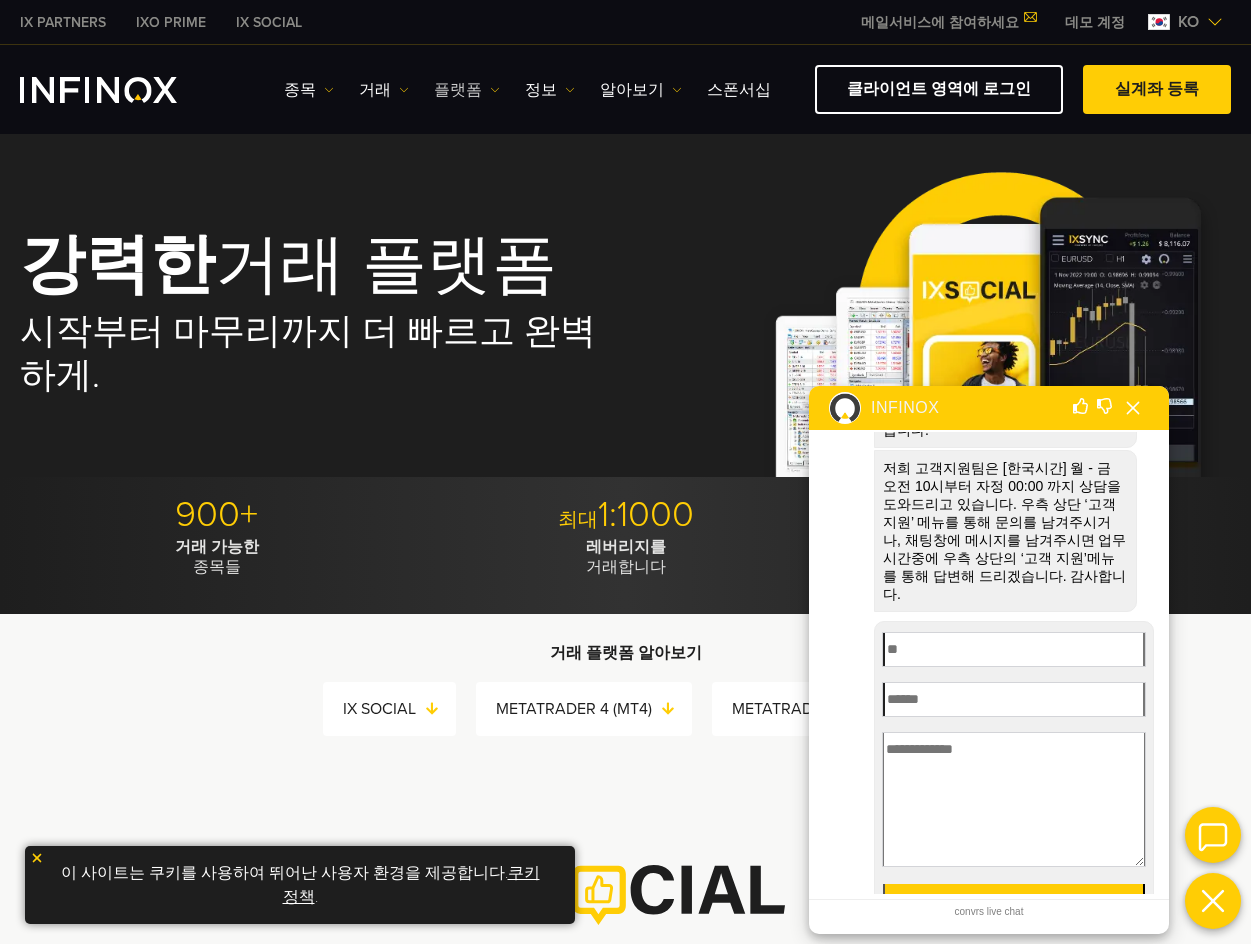 click on "플랫폼" at bounding box center (467, 90) 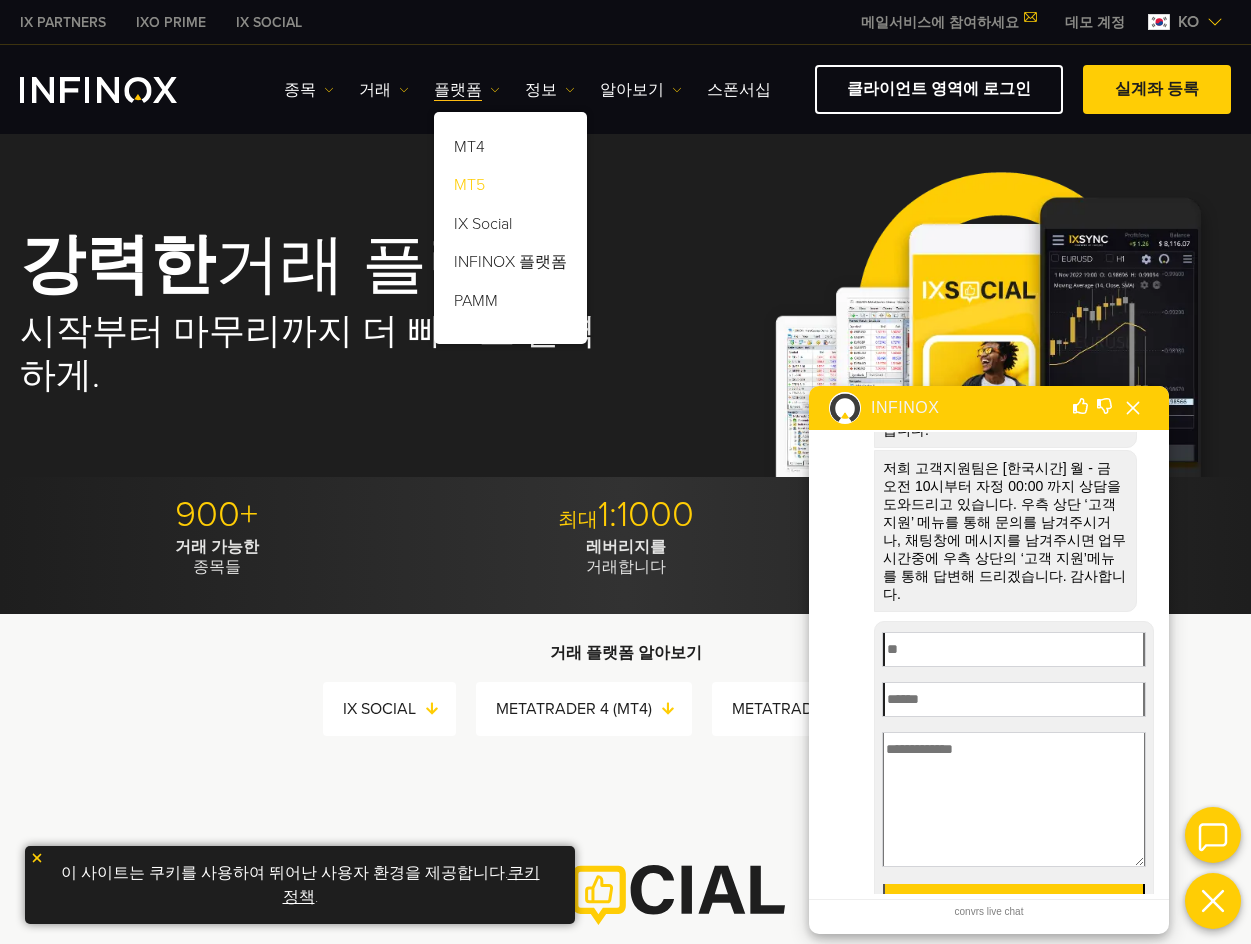 scroll, scrollTop: 0, scrollLeft: 0, axis: both 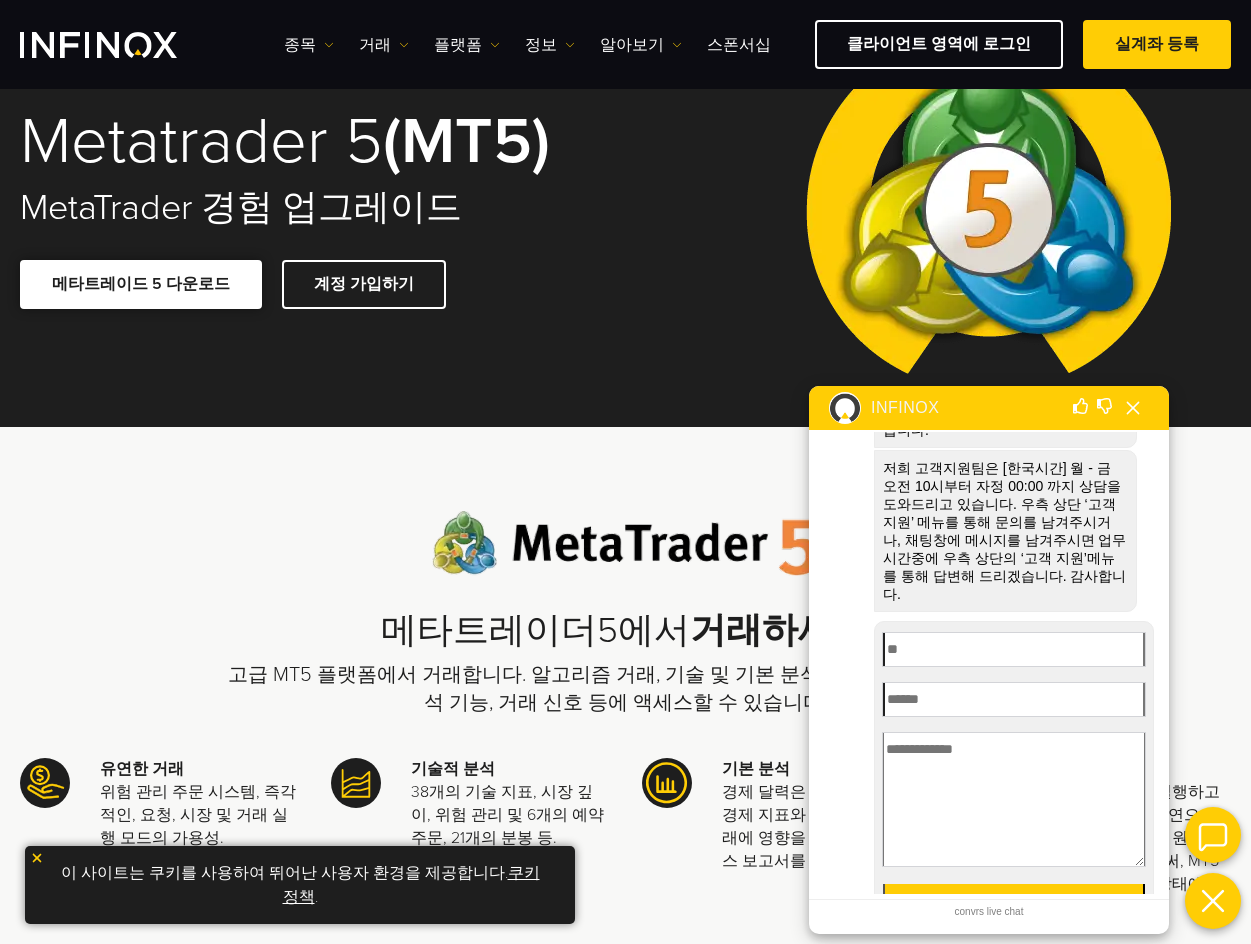 click at bounding box center [141, 284] 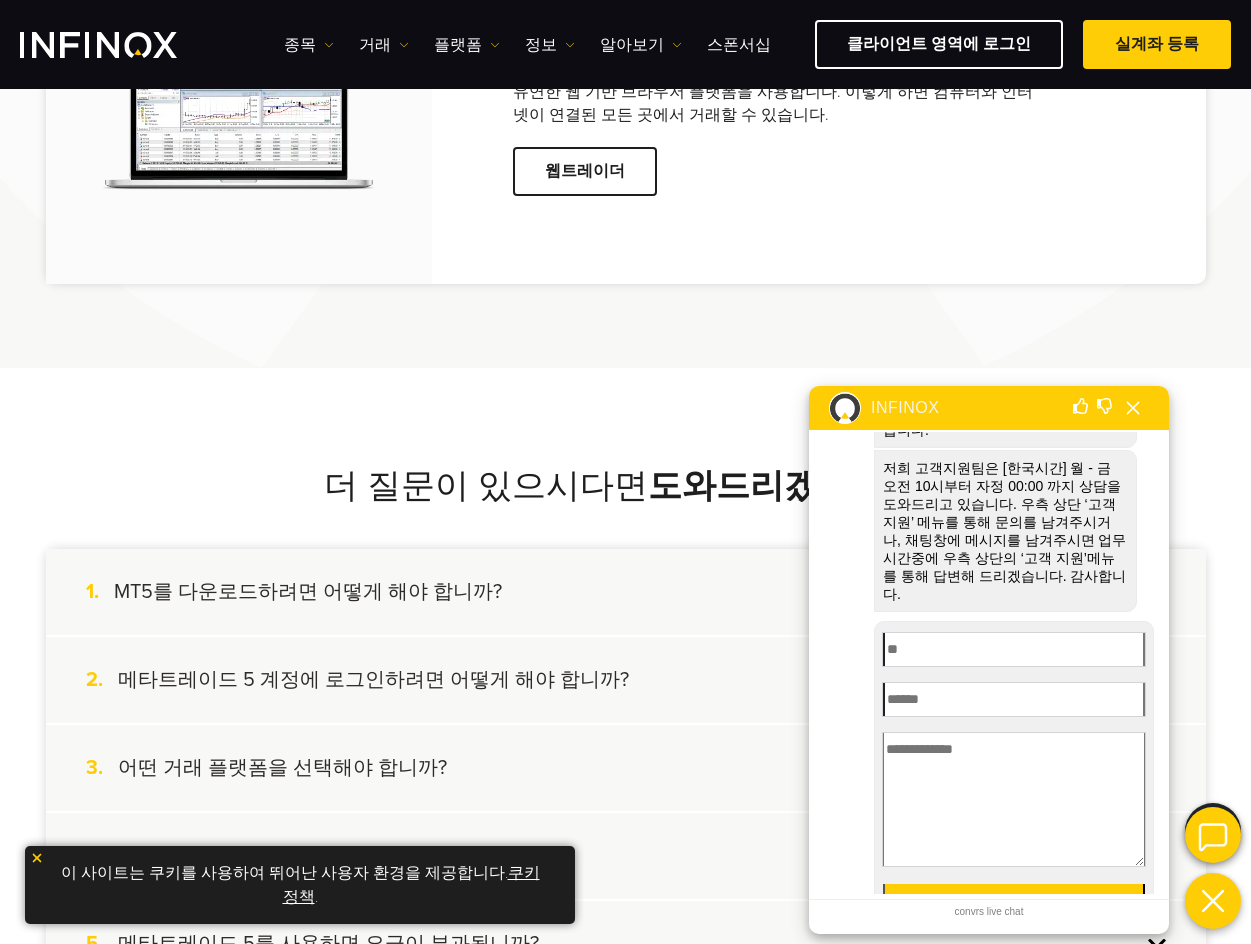 scroll, scrollTop: 4000, scrollLeft: 0, axis: vertical 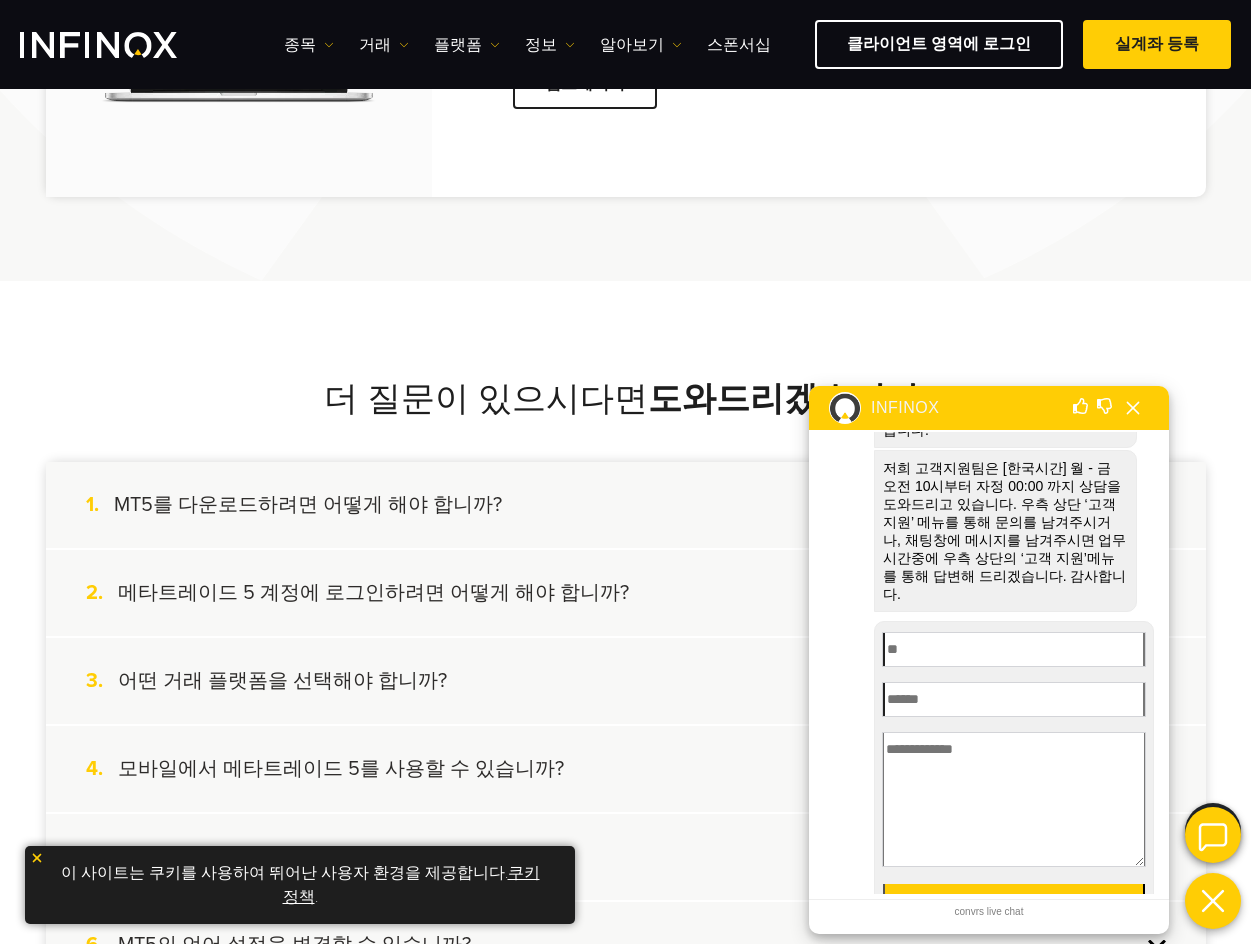 click on "INFINOX" at bounding box center (989, 408) 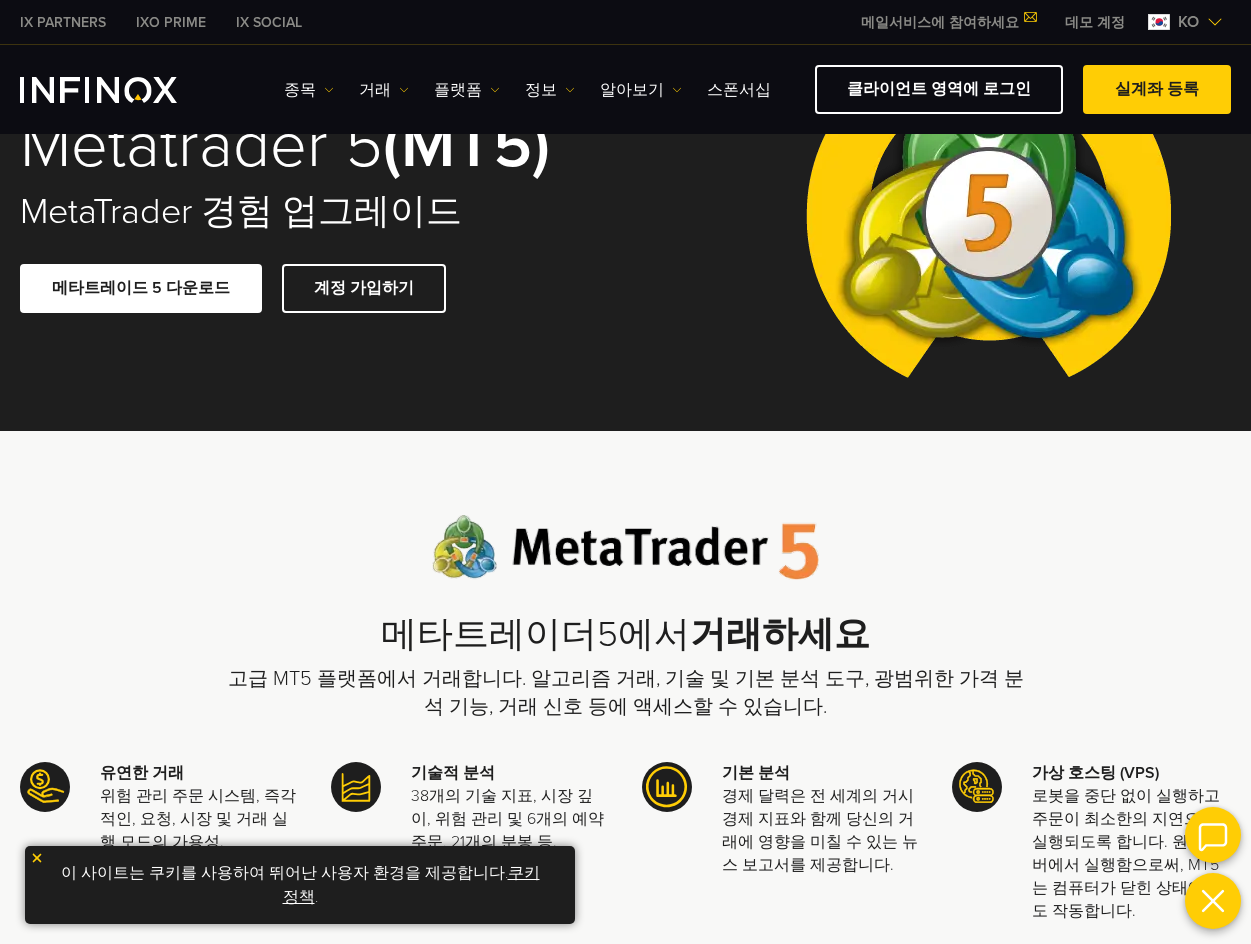 scroll, scrollTop: 0, scrollLeft: 0, axis: both 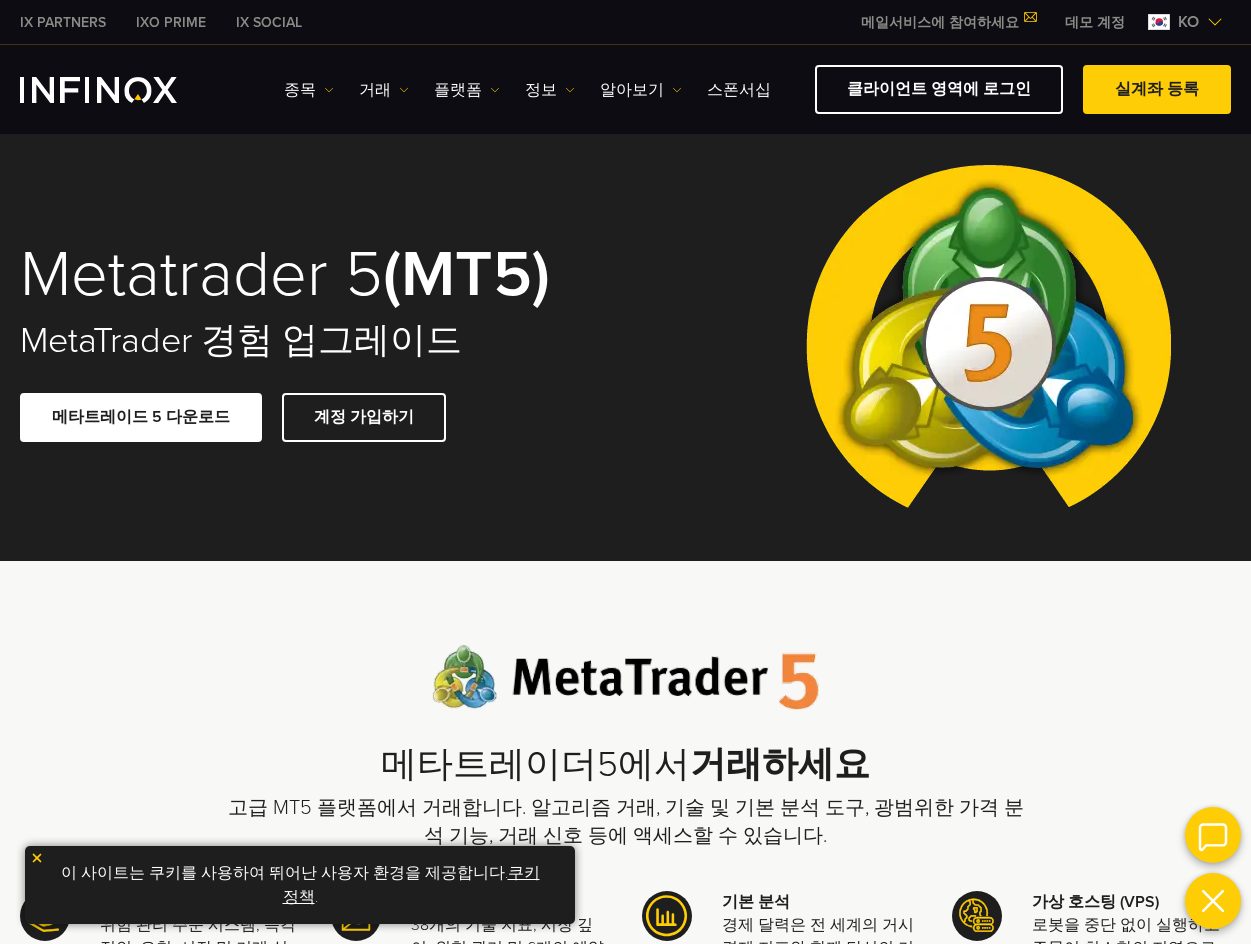 drag, startPoint x: 27, startPoint y: 104, endPoint x: 61, endPoint y: 85, distance: 38.948685 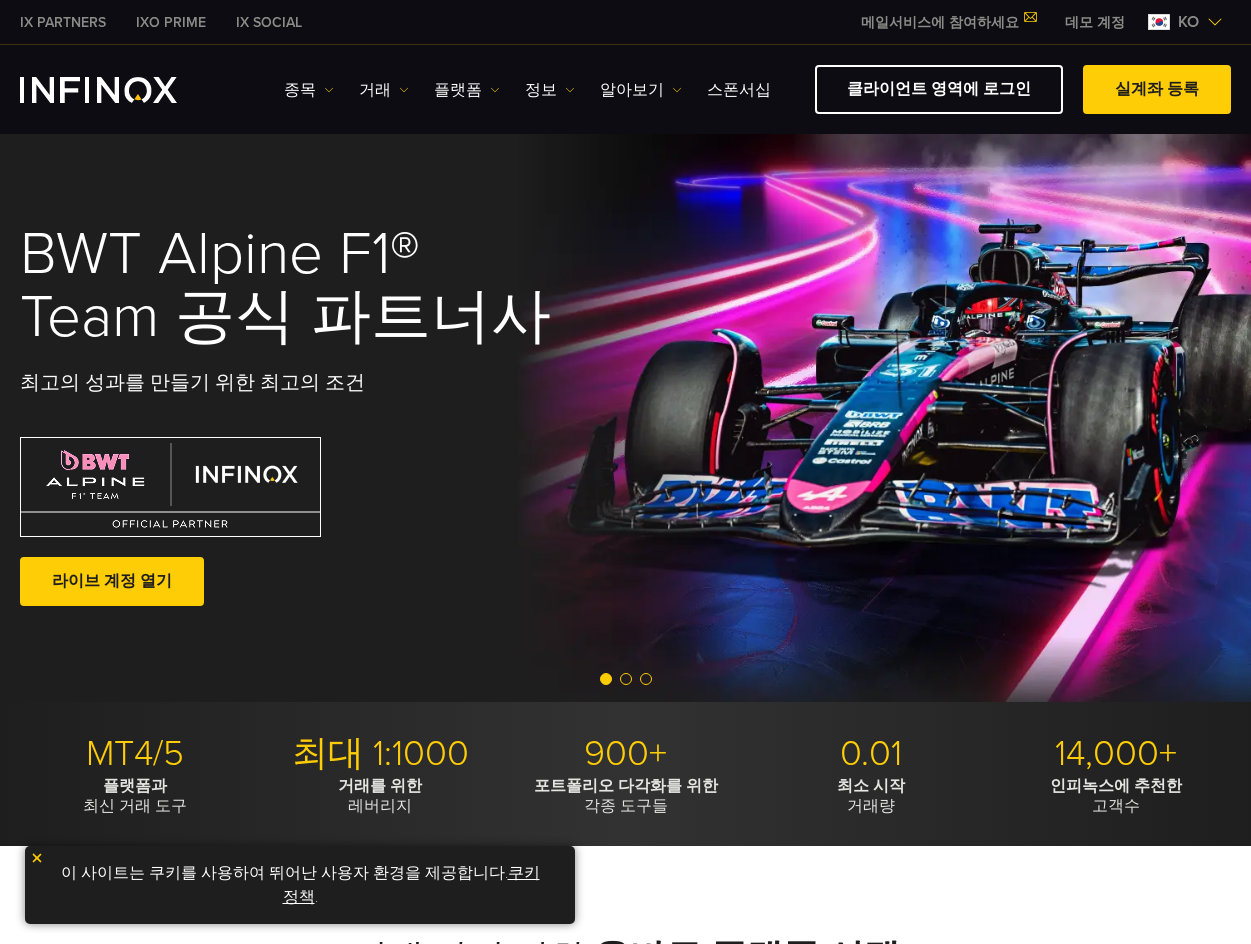 scroll, scrollTop: 0, scrollLeft: 0, axis: both 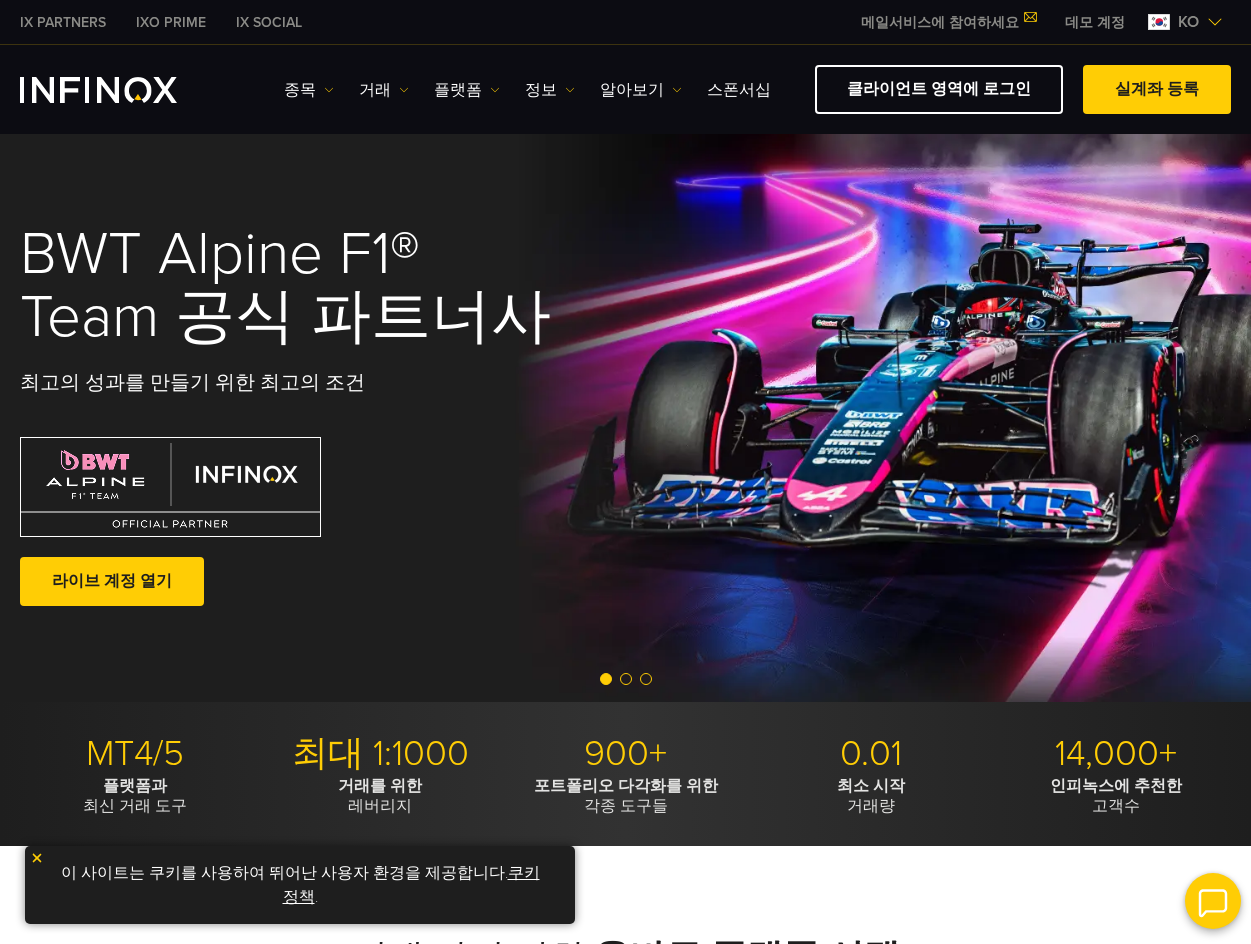 click on "종목
종목
상품 정보
거래
계정" at bounding box center (757, 89) 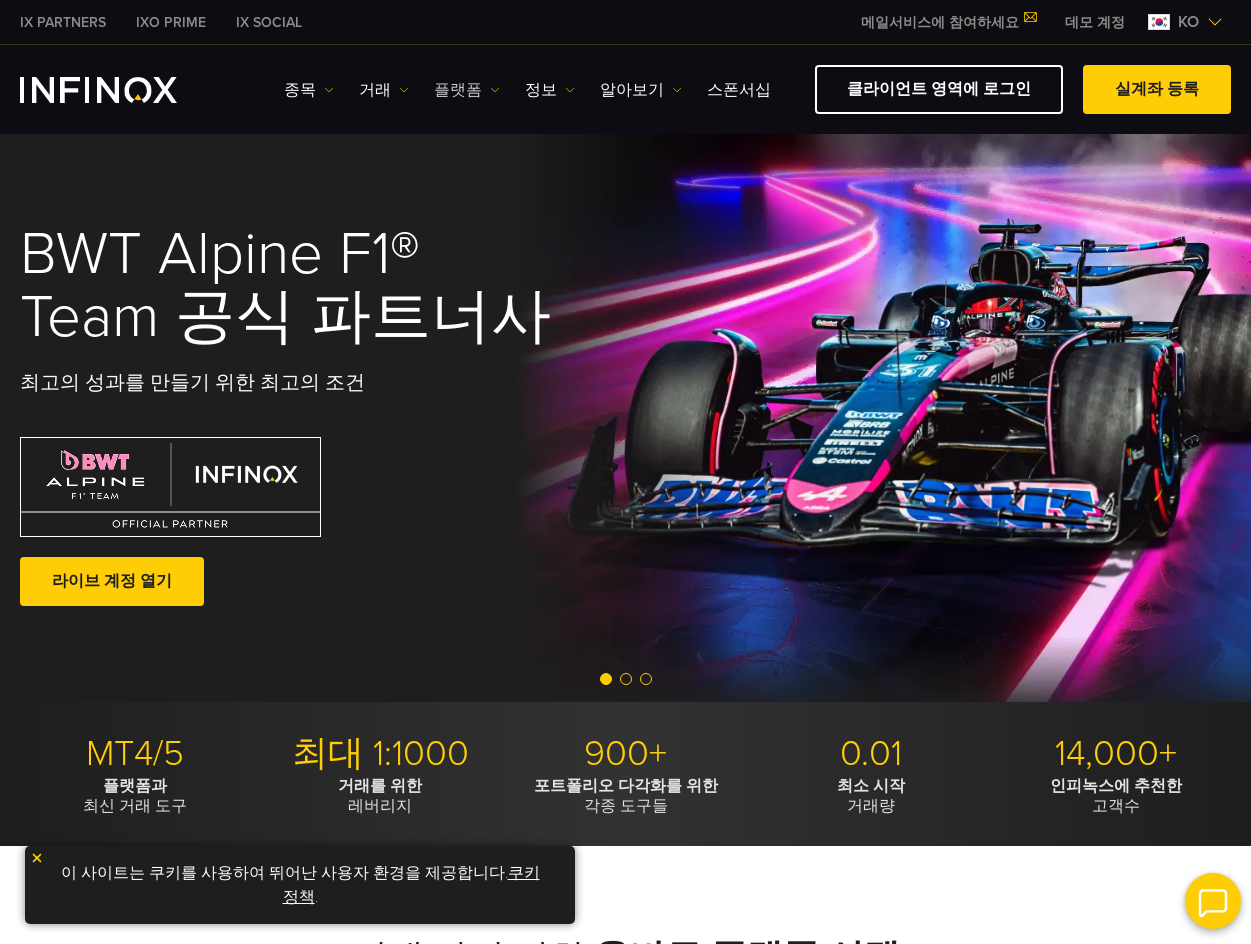 click on "플랫폼" at bounding box center (467, 90) 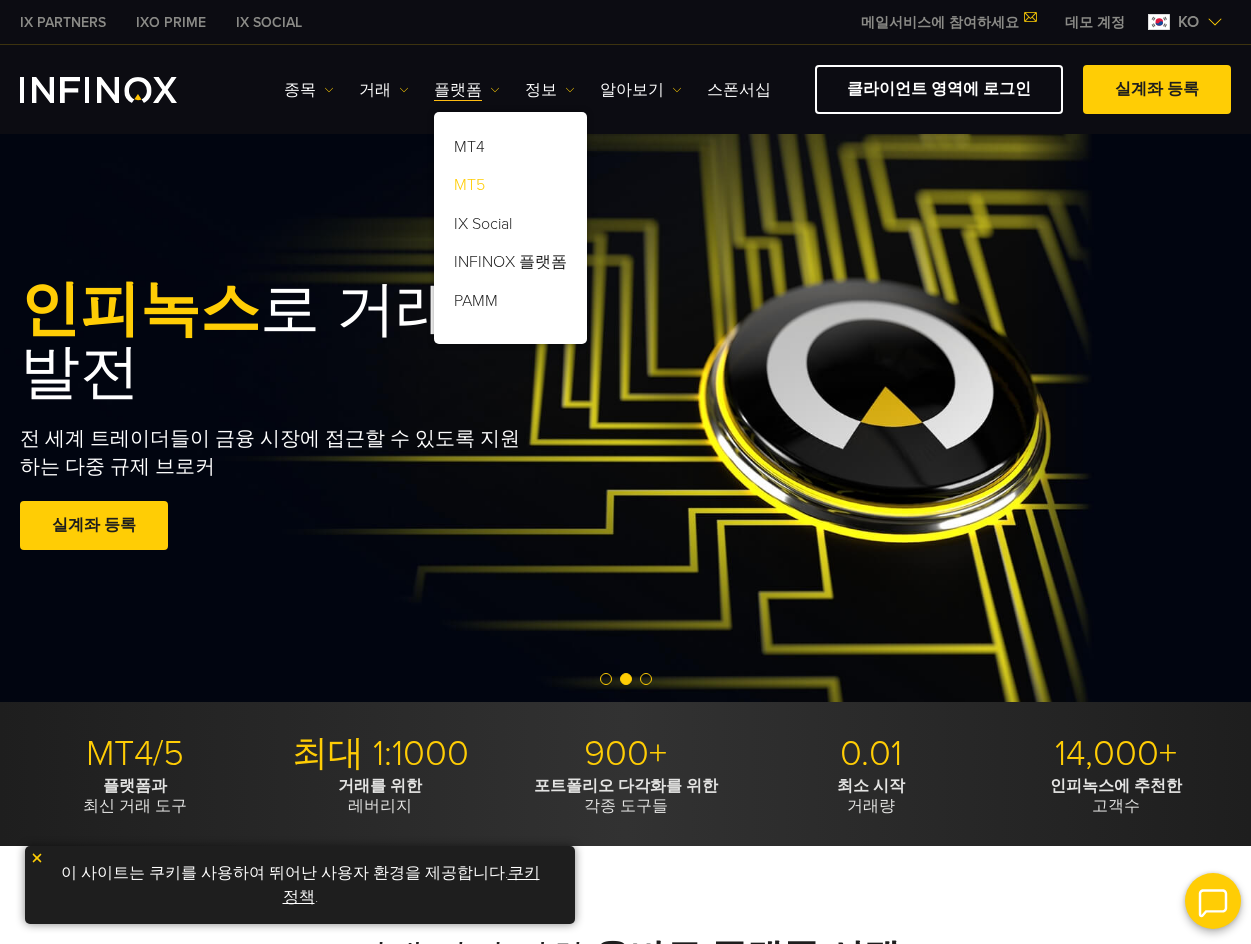 click on "MT5" at bounding box center (510, 189) 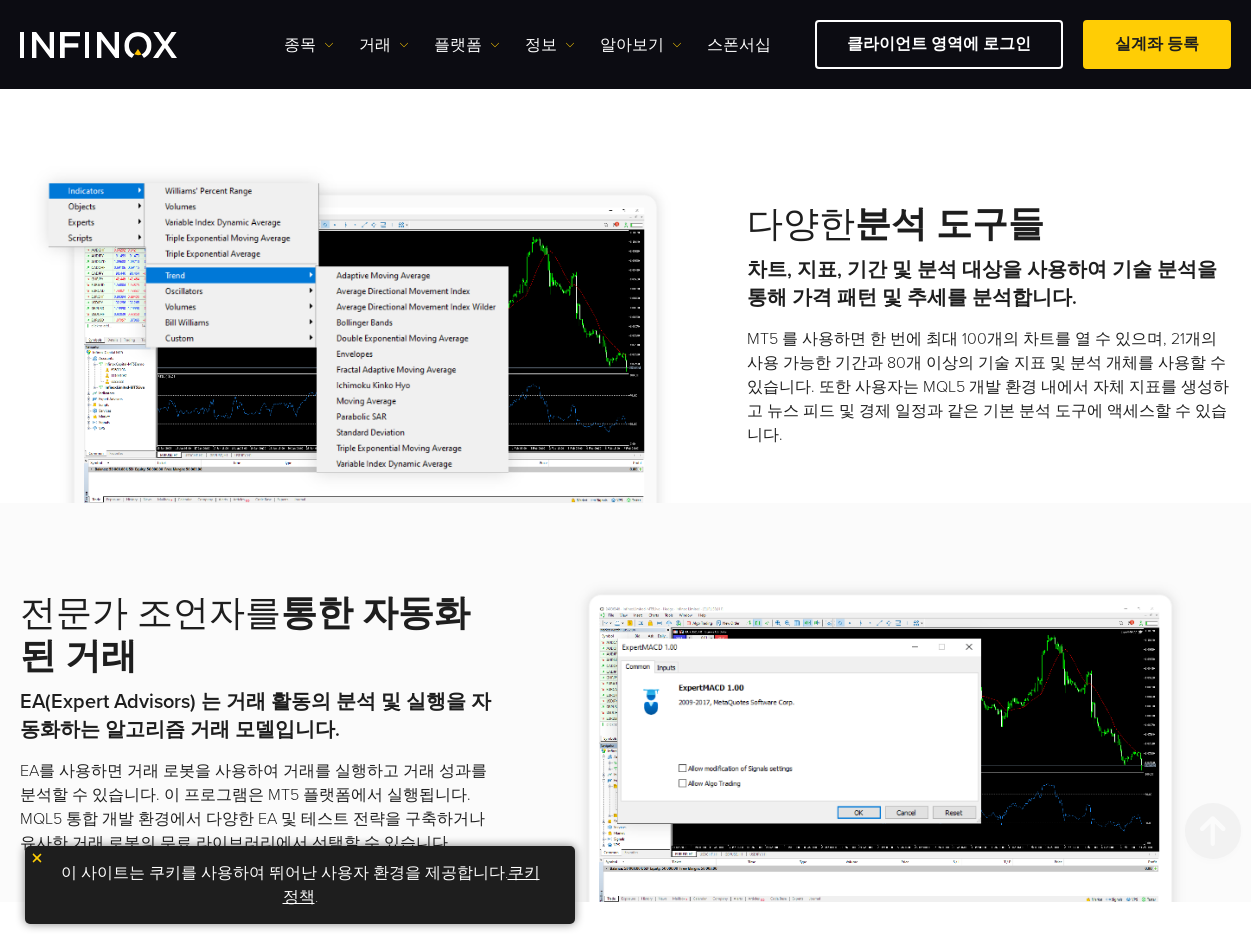 scroll, scrollTop: 0, scrollLeft: 0, axis: both 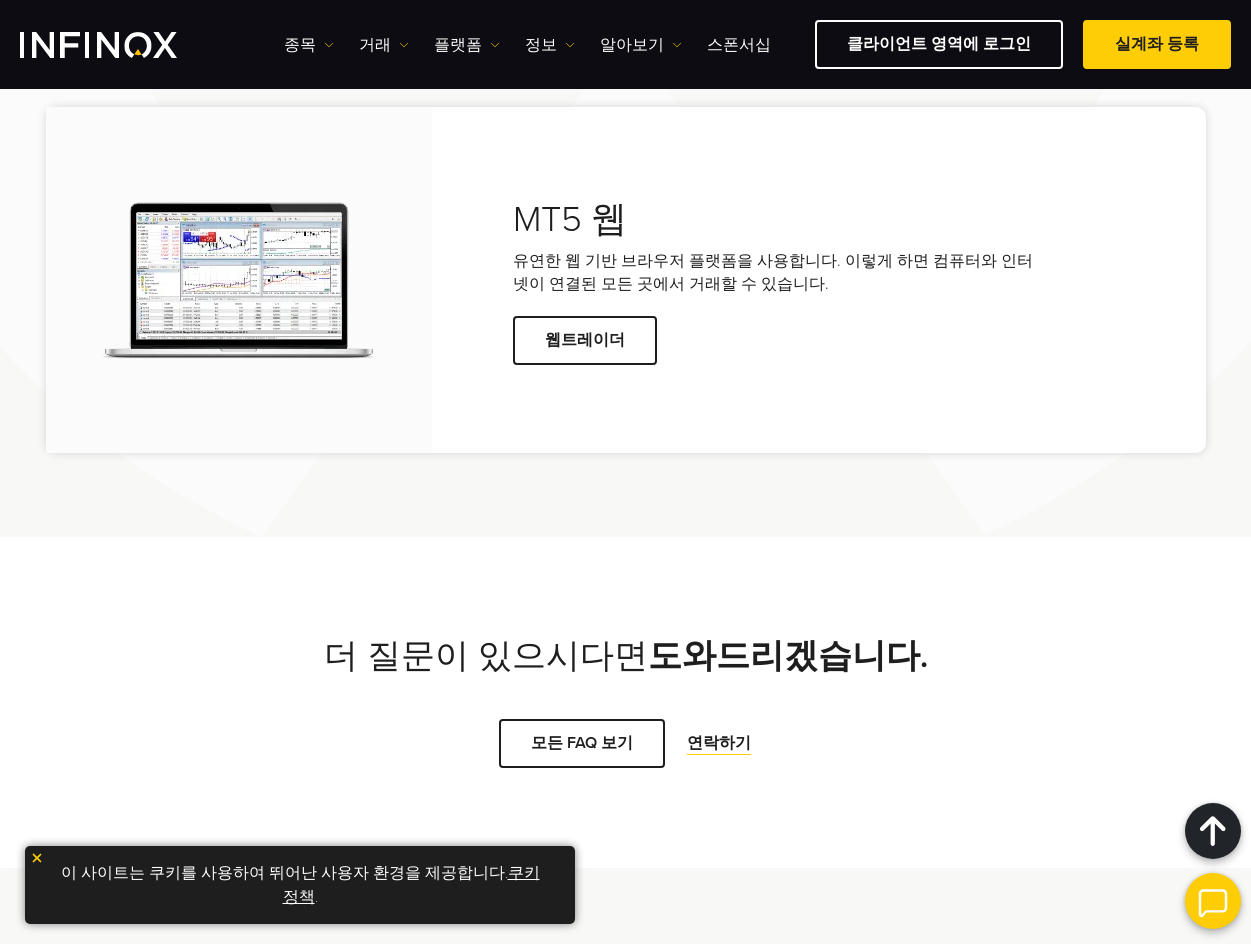 click at bounding box center (805, -419) 